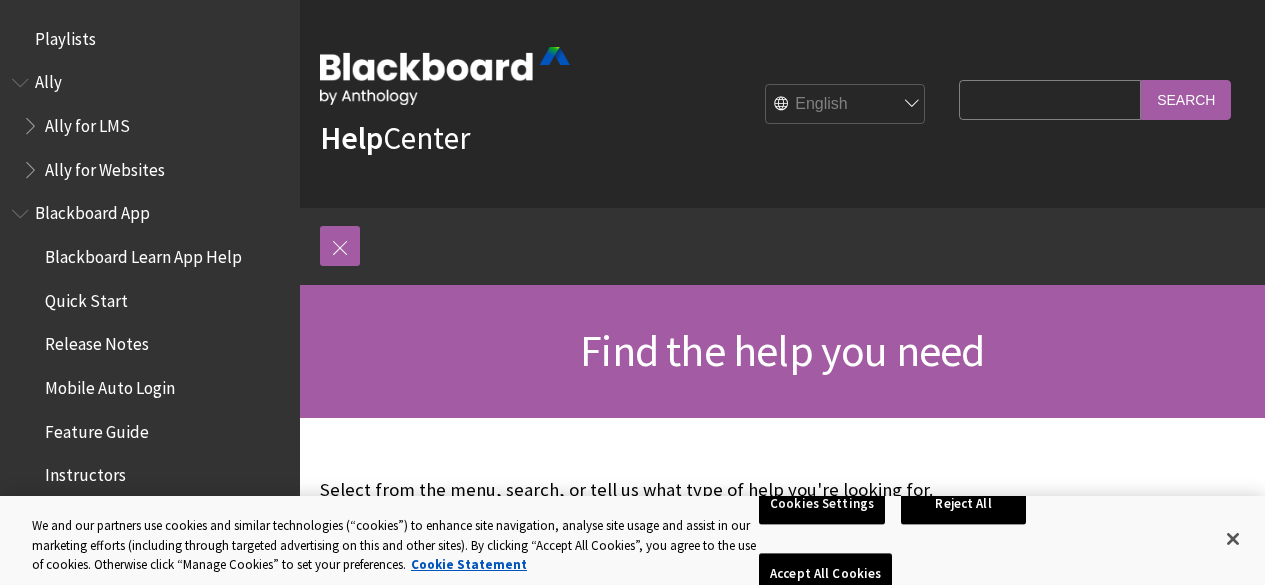 scroll, scrollTop: 0, scrollLeft: 0, axis: both 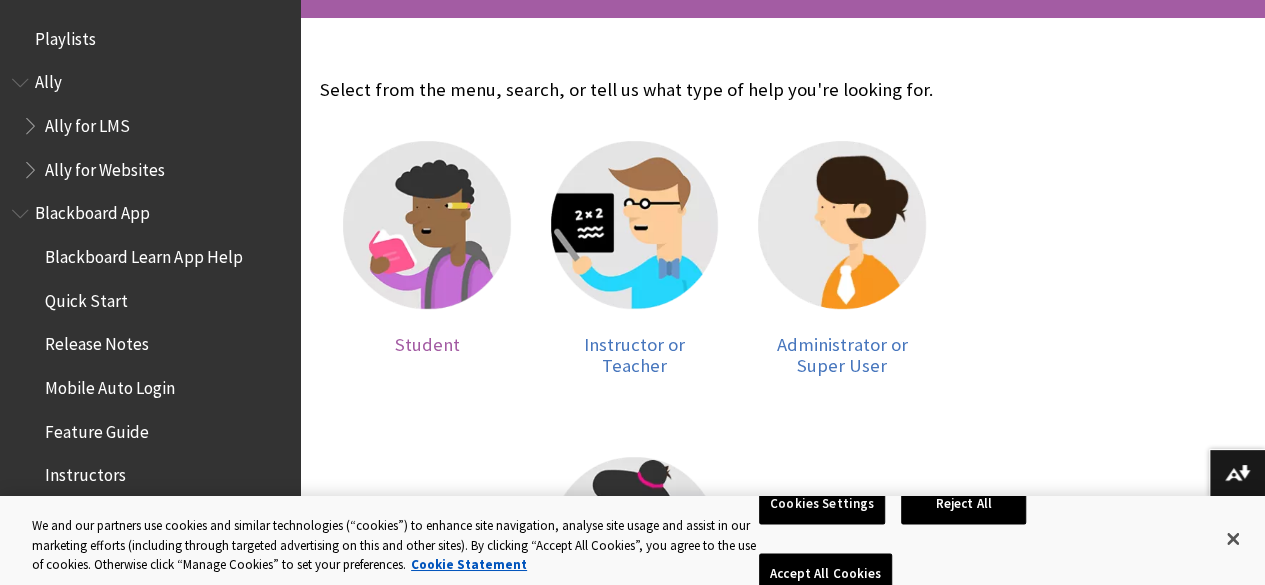 click at bounding box center (427, 237) 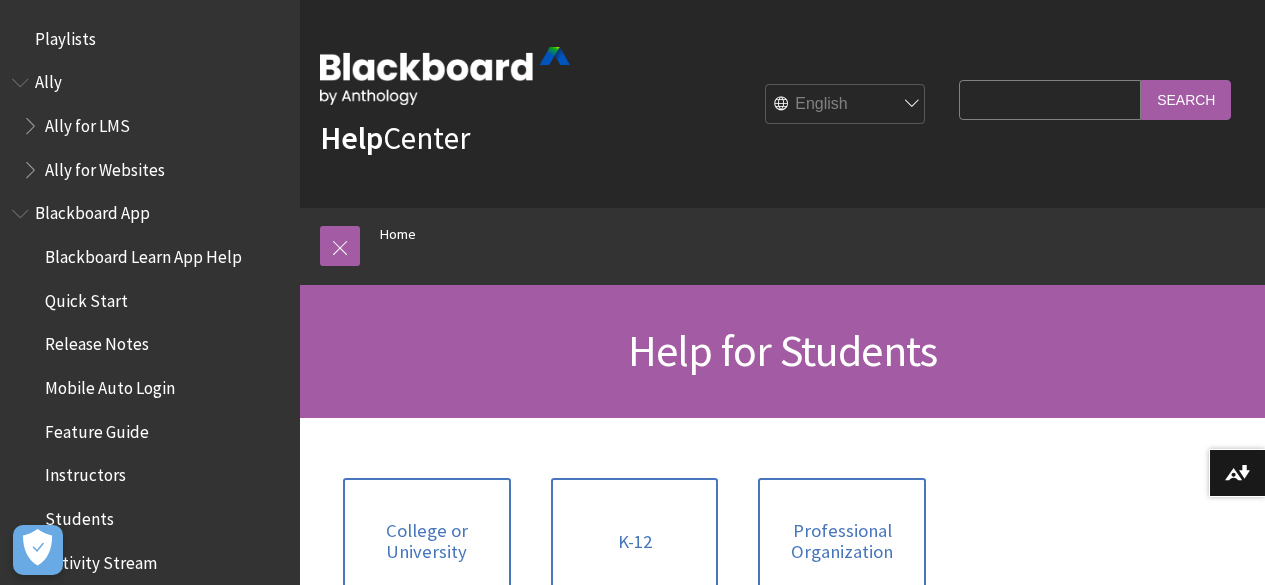 scroll, scrollTop: 0, scrollLeft: 0, axis: both 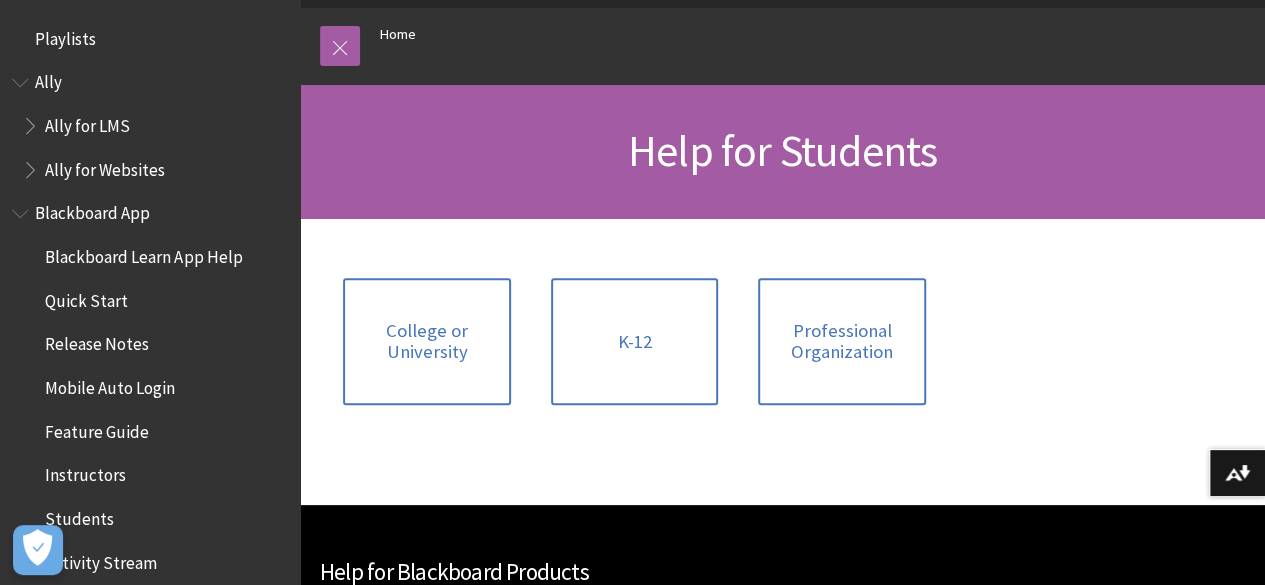 click on "Blackboard Learn App Help" at bounding box center (143, 253) 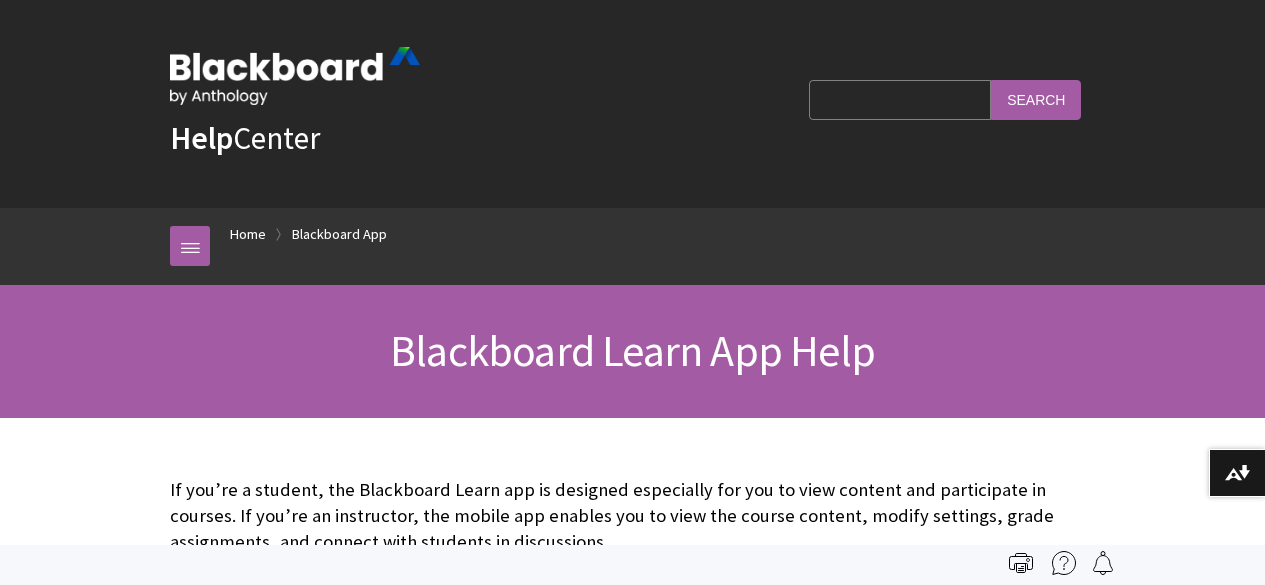 scroll, scrollTop: 0, scrollLeft: 0, axis: both 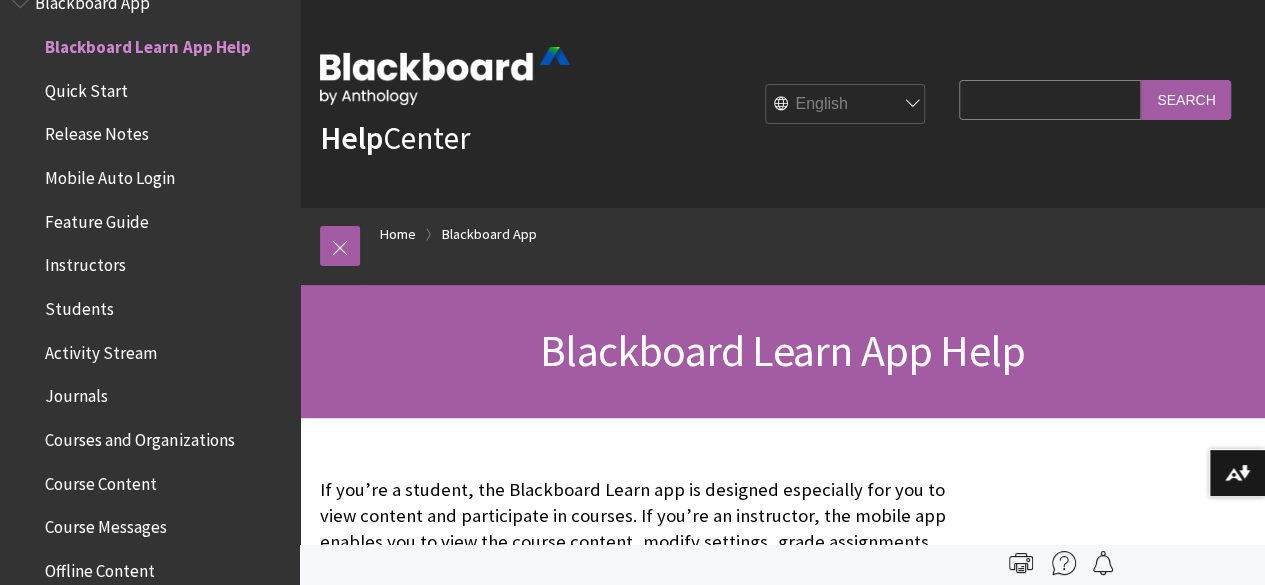 click on "Search Query" at bounding box center (1050, 99) 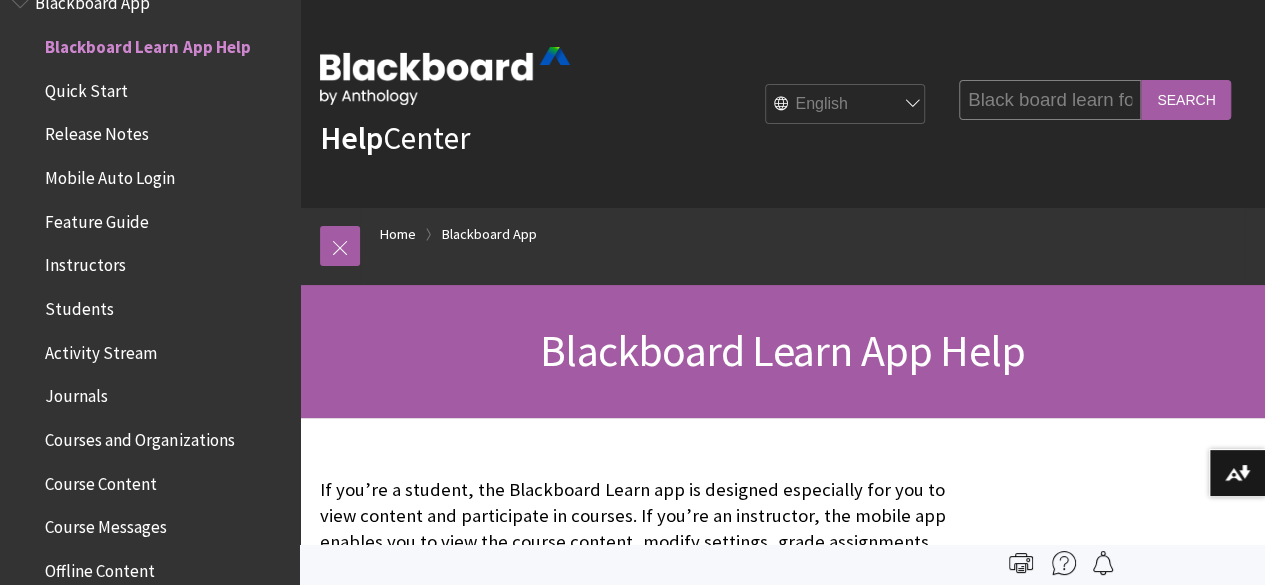 scroll, scrollTop: 0, scrollLeft: 67, axis: horizontal 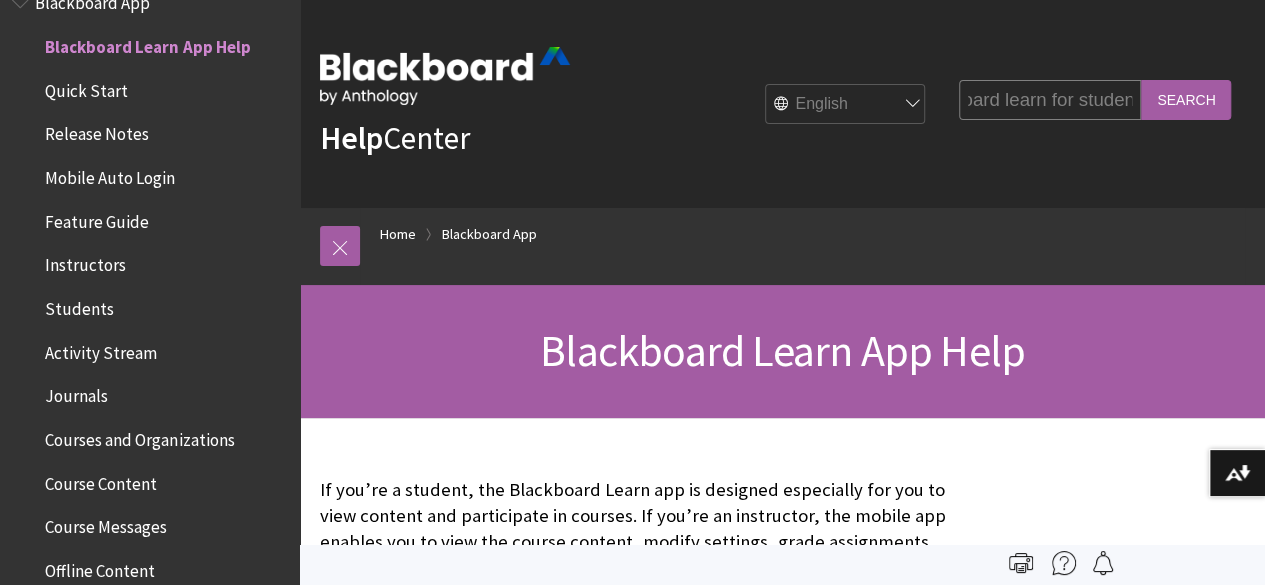 type on "Black board learn for students" 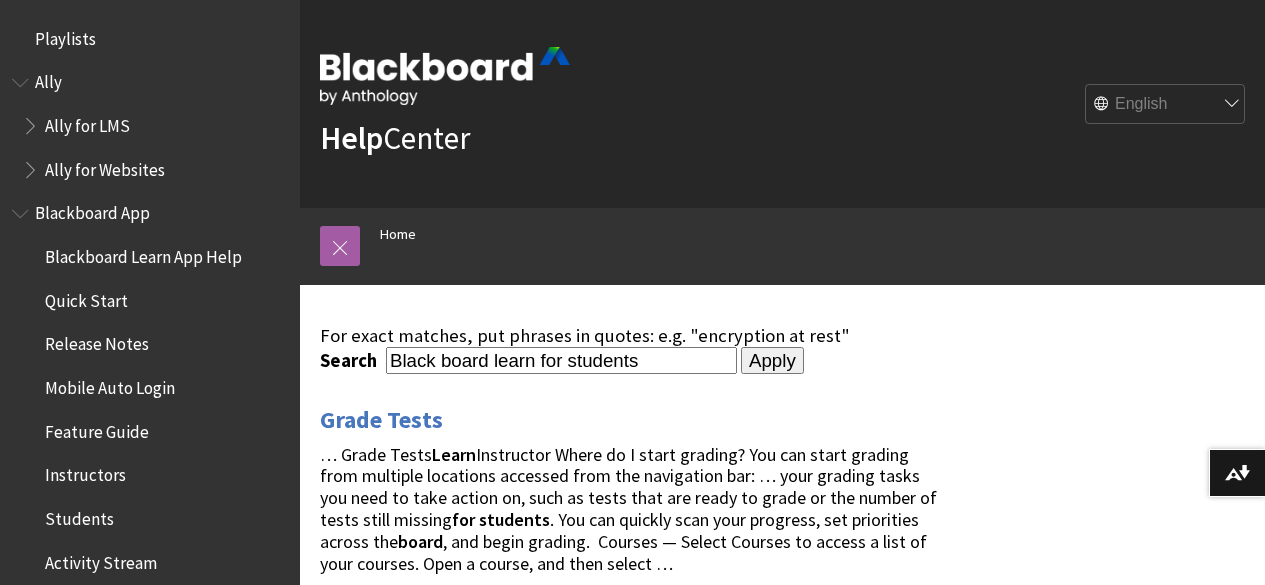 scroll, scrollTop: 0, scrollLeft: 0, axis: both 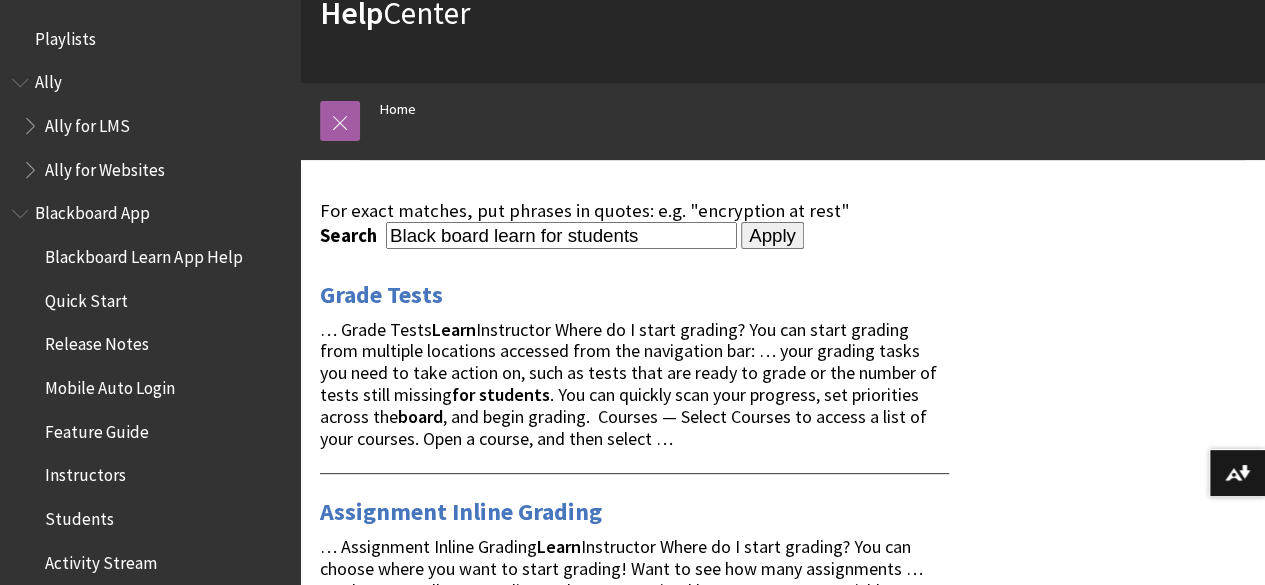 click on "Apply" at bounding box center [772, 236] 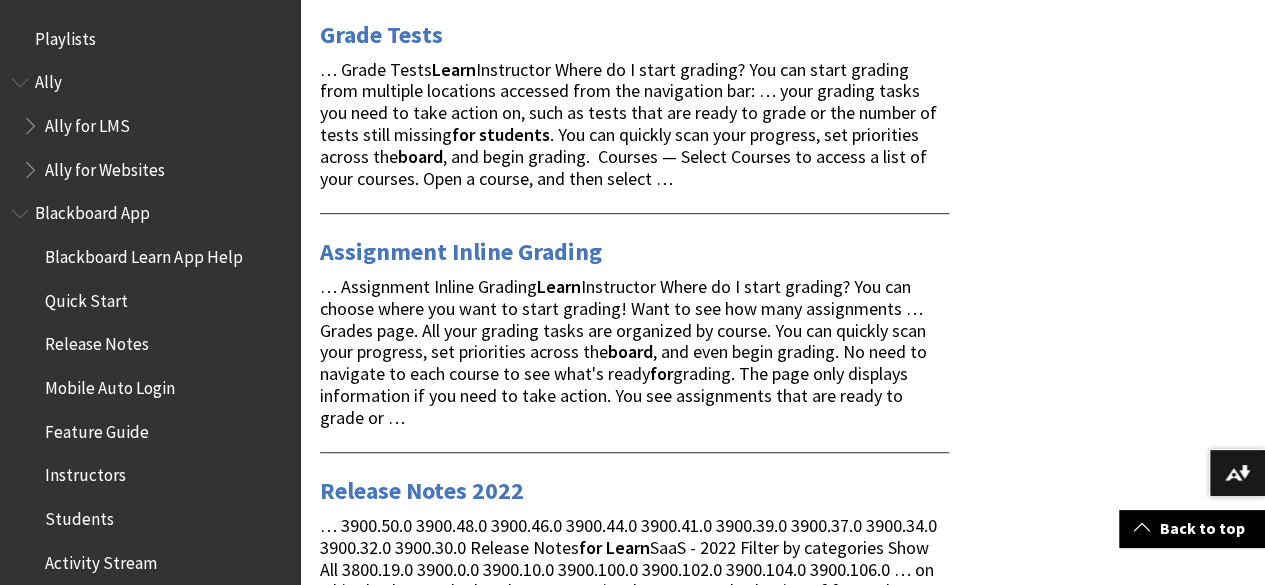 scroll, scrollTop: 386, scrollLeft: 0, axis: vertical 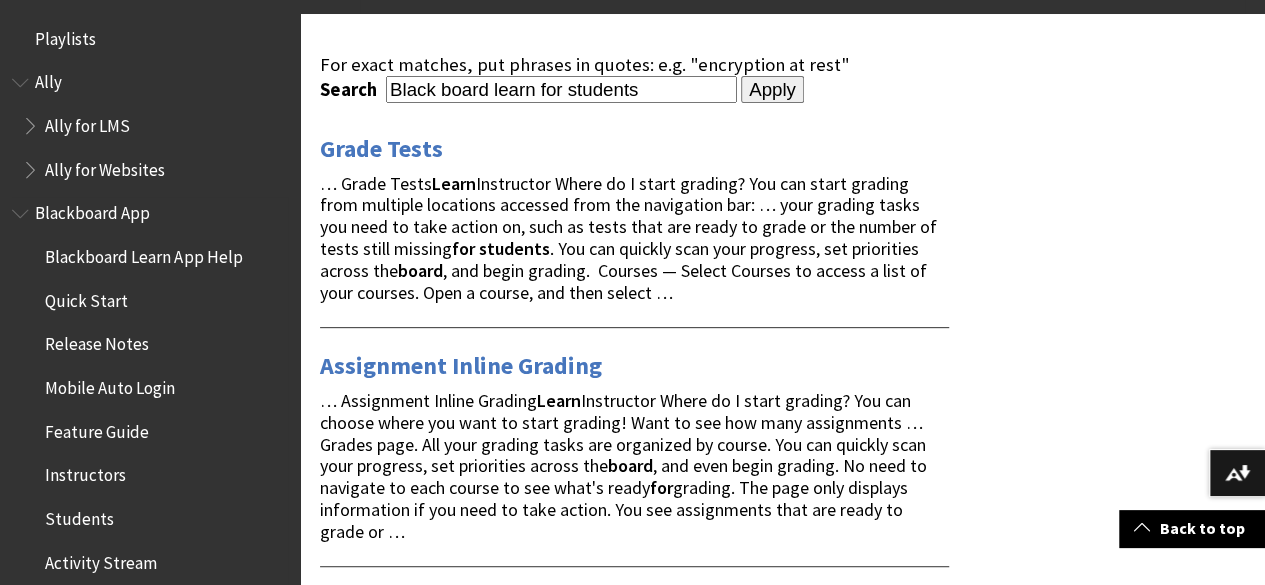 click on "Students" at bounding box center [79, 515] 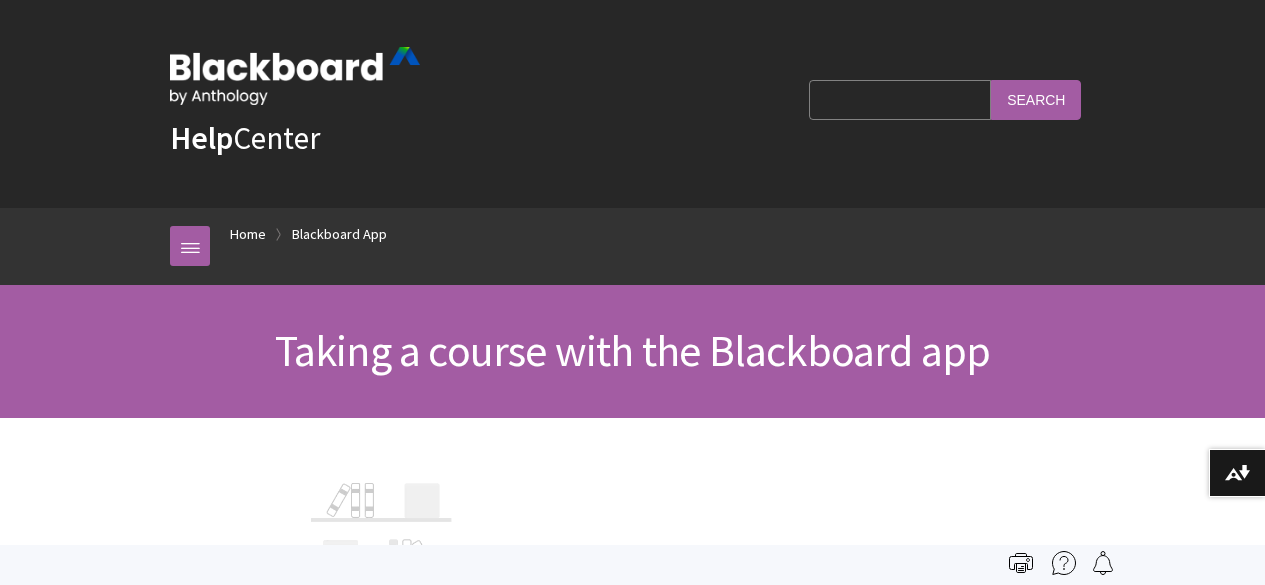 scroll, scrollTop: 0, scrollLeft: 0, axis: both 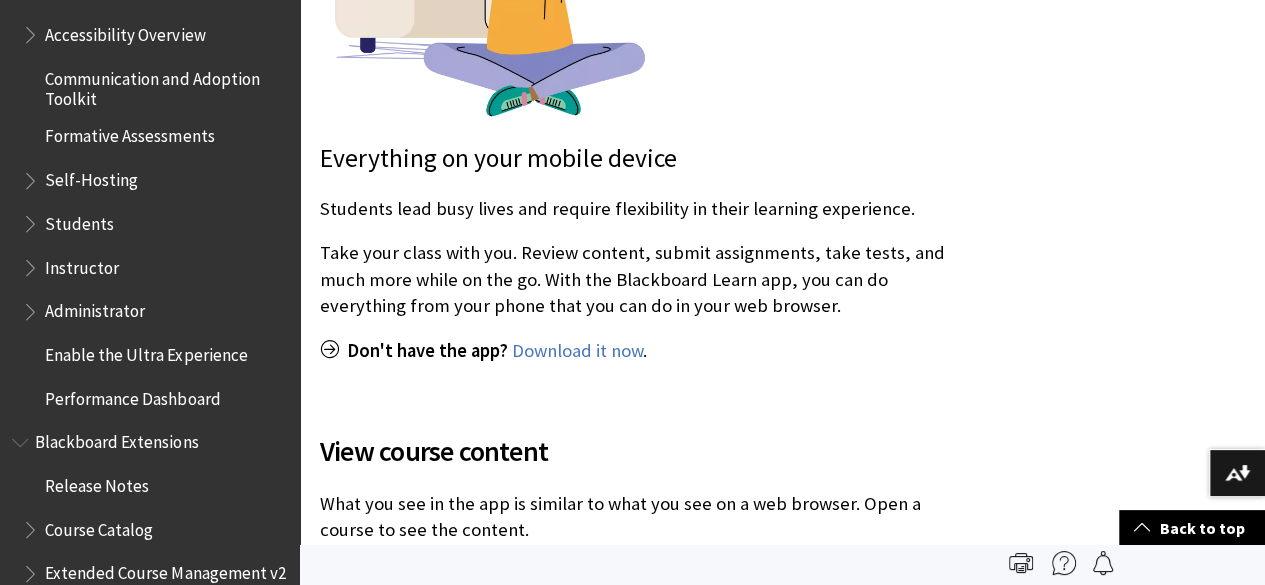 click at bounding box center [32, 218] 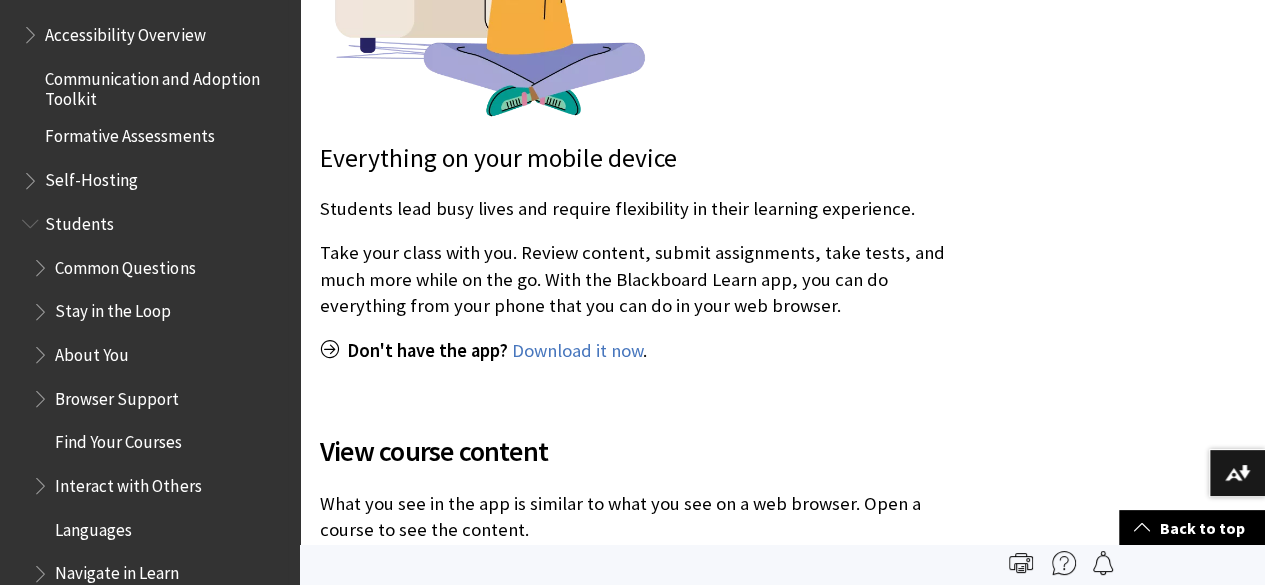 click at bounding box center [42, 262] 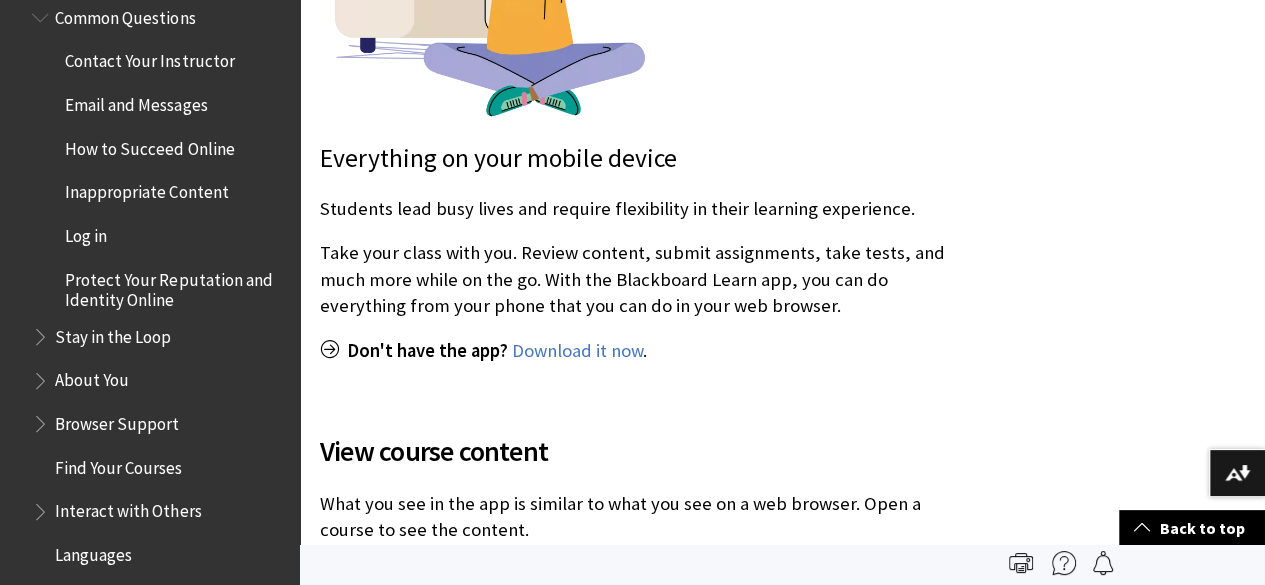 scroll, scrollTop: 1998, scrollLeft: 0, axis: vertical 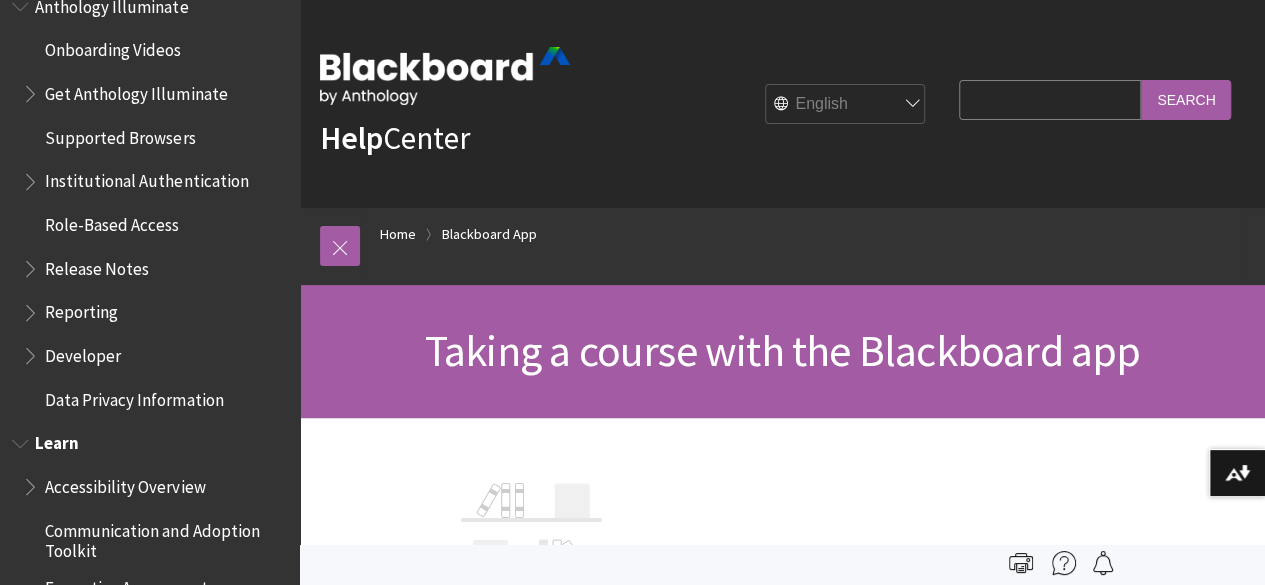 click on "Search Query" at bounding box center [1050, 99] 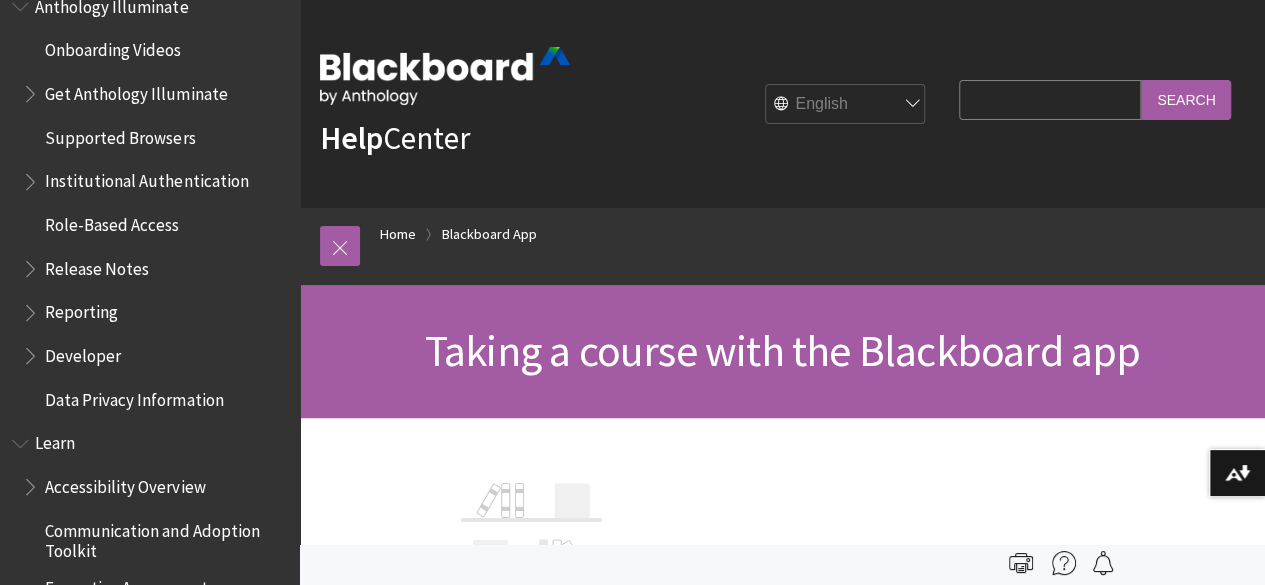 paste on "Blackboard Learn for Students" 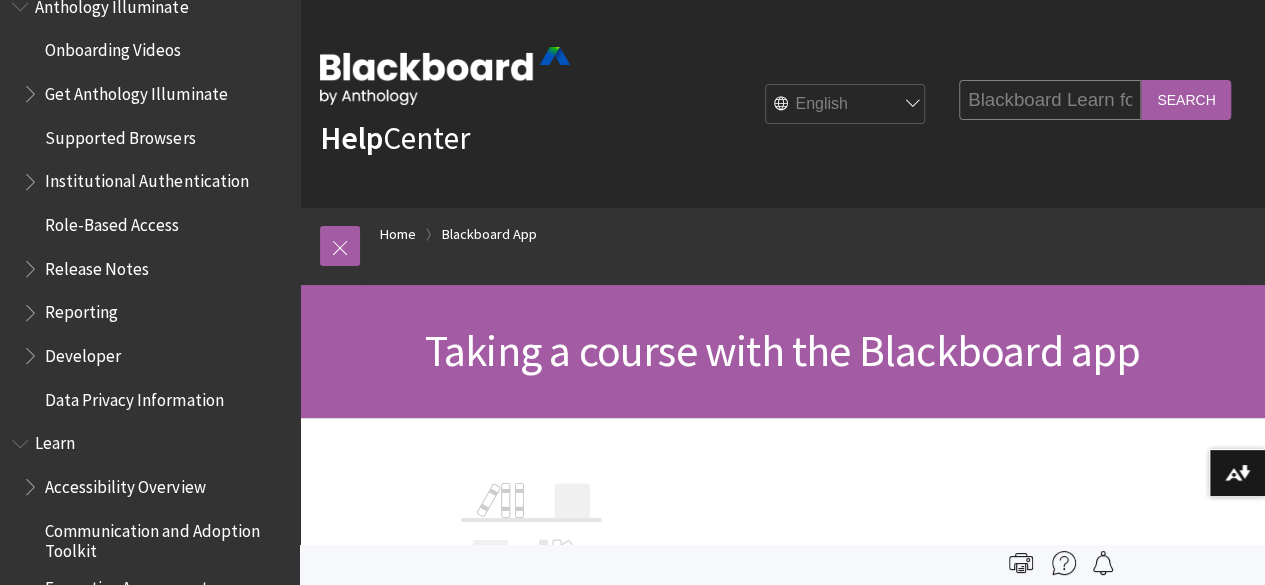 scroll, scrollTop: 0, scrollLeft: 118, axis: horizontal 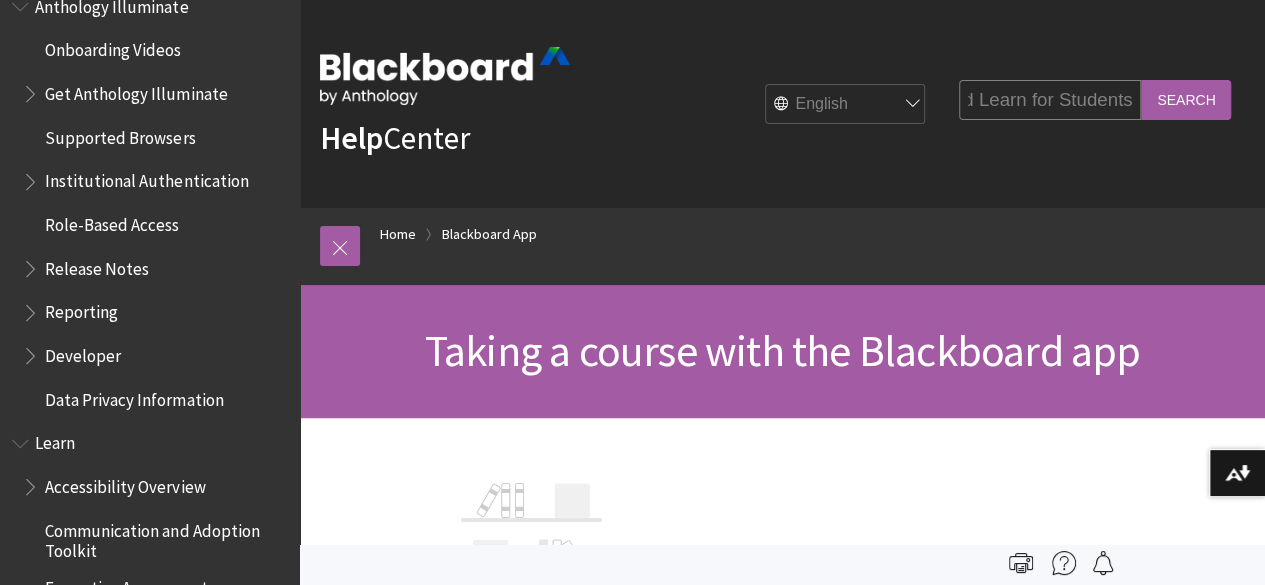type on "Blackboard Learn for Students" 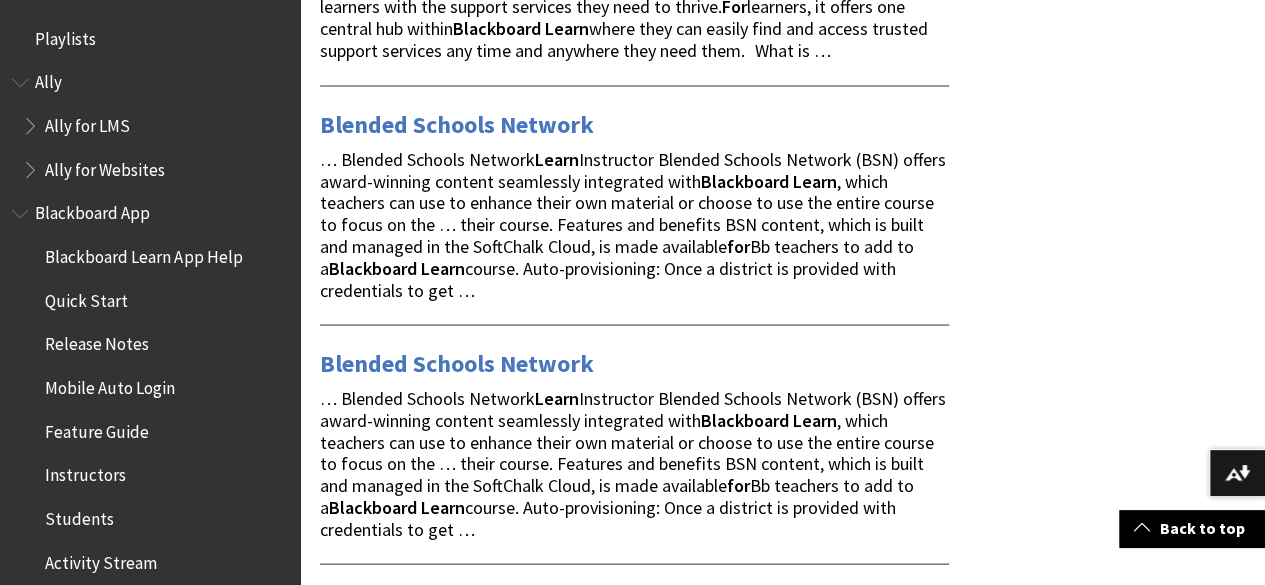scroll, scrollTop: 1796, scrollLeft: 0, axis: vertical 